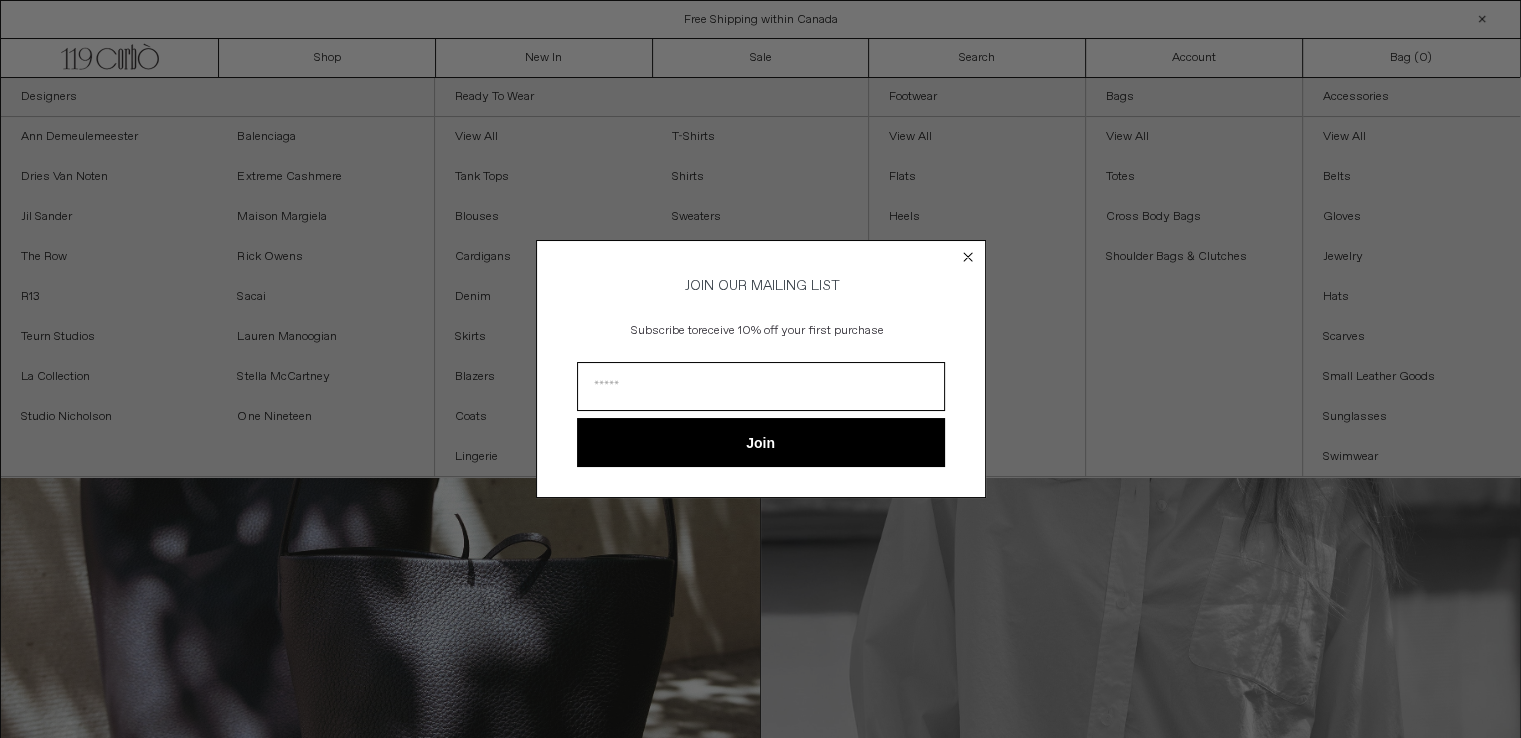 scroll, scrollTop: 0, scrollLeft: 0, axis: both 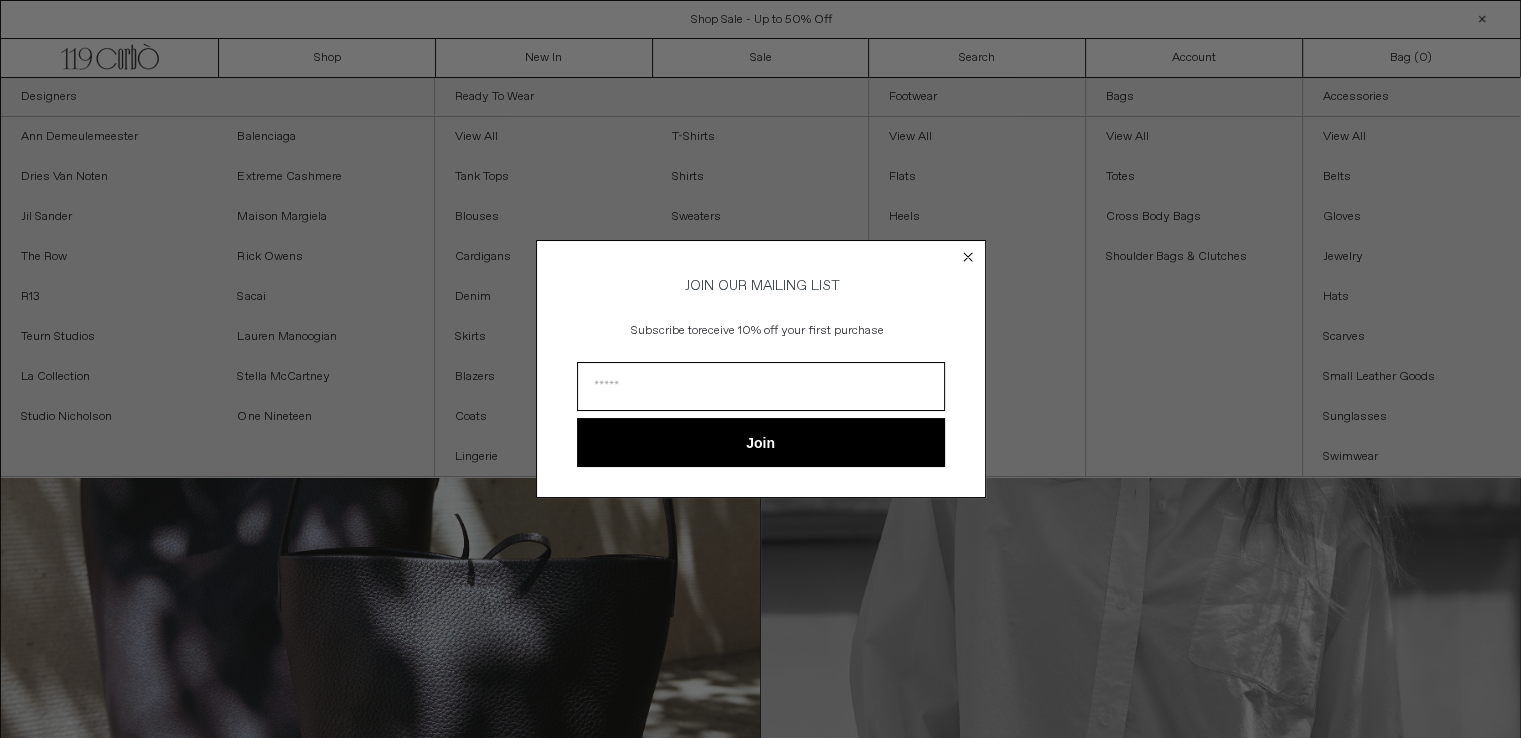 click 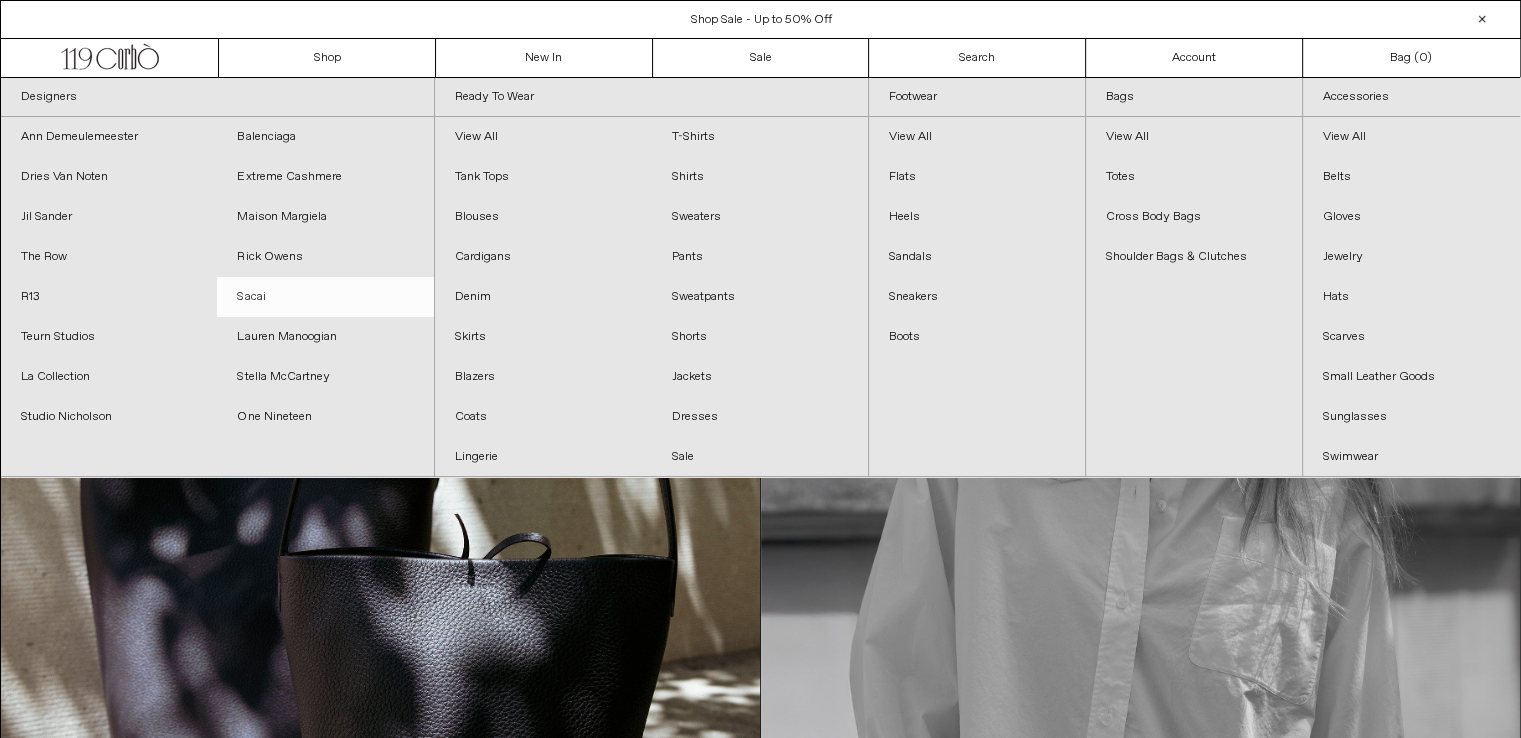 click on "Sacai" at bounding box center (325, 297) 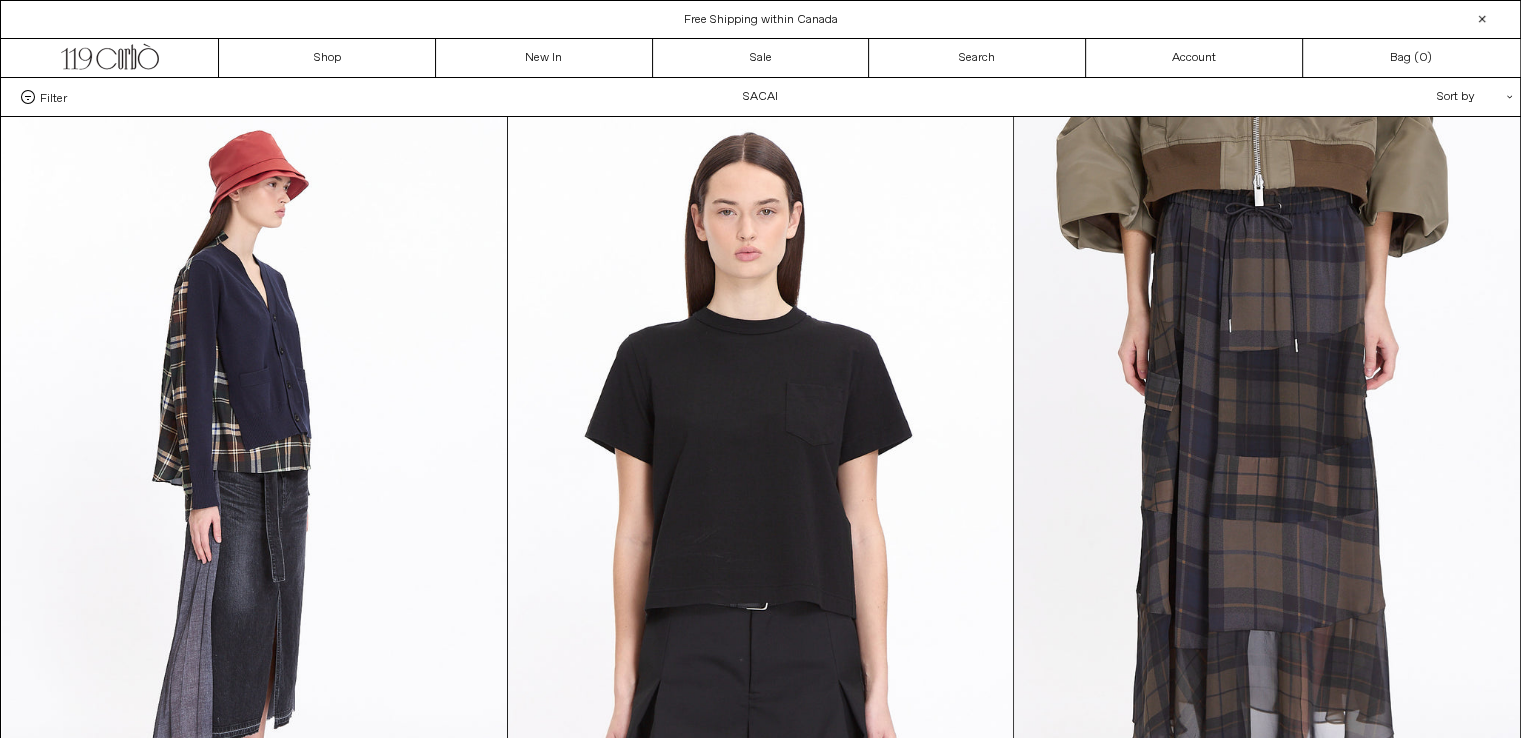 scroll, scrollTop: 0, scrollLeft: 0, axis: both 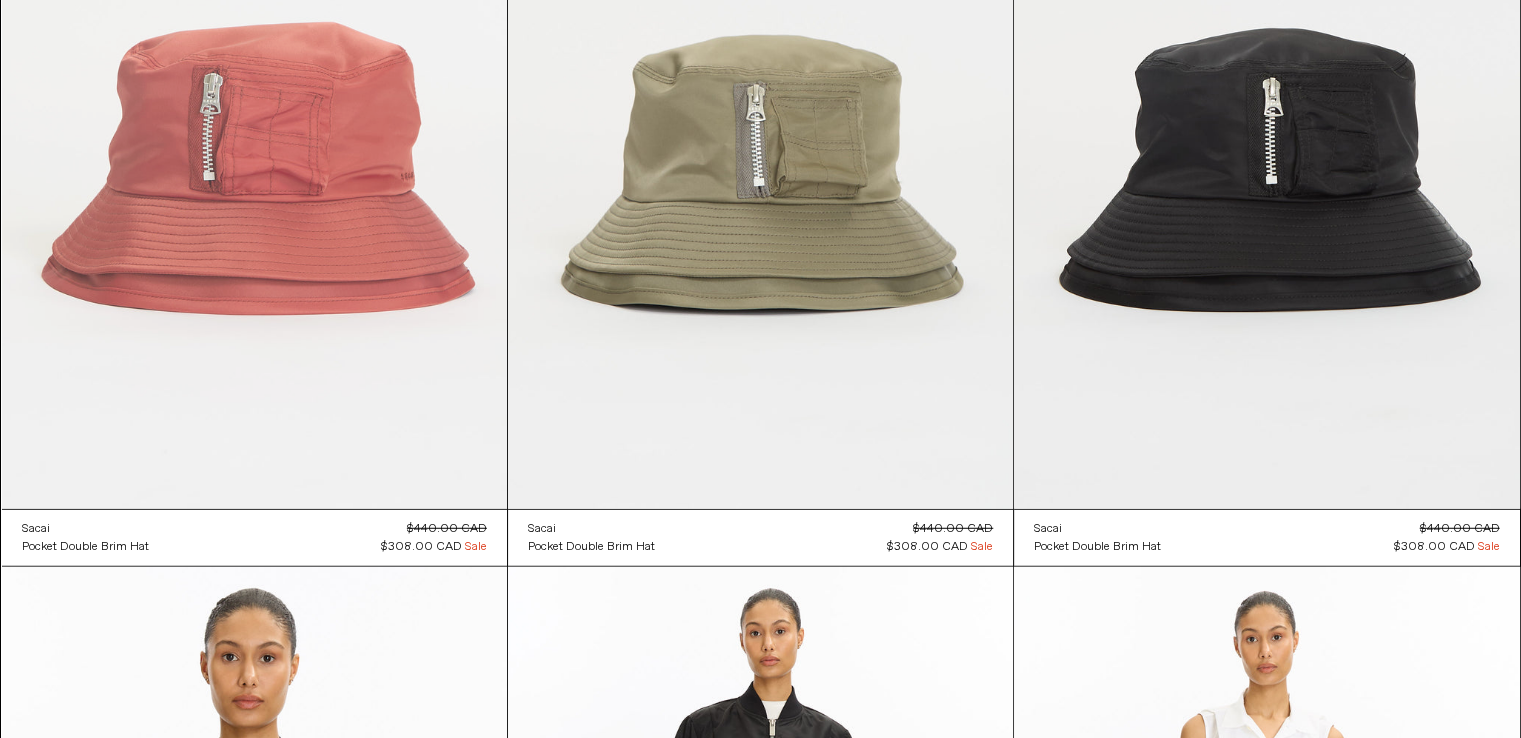 click at bounding box center [254, 130] 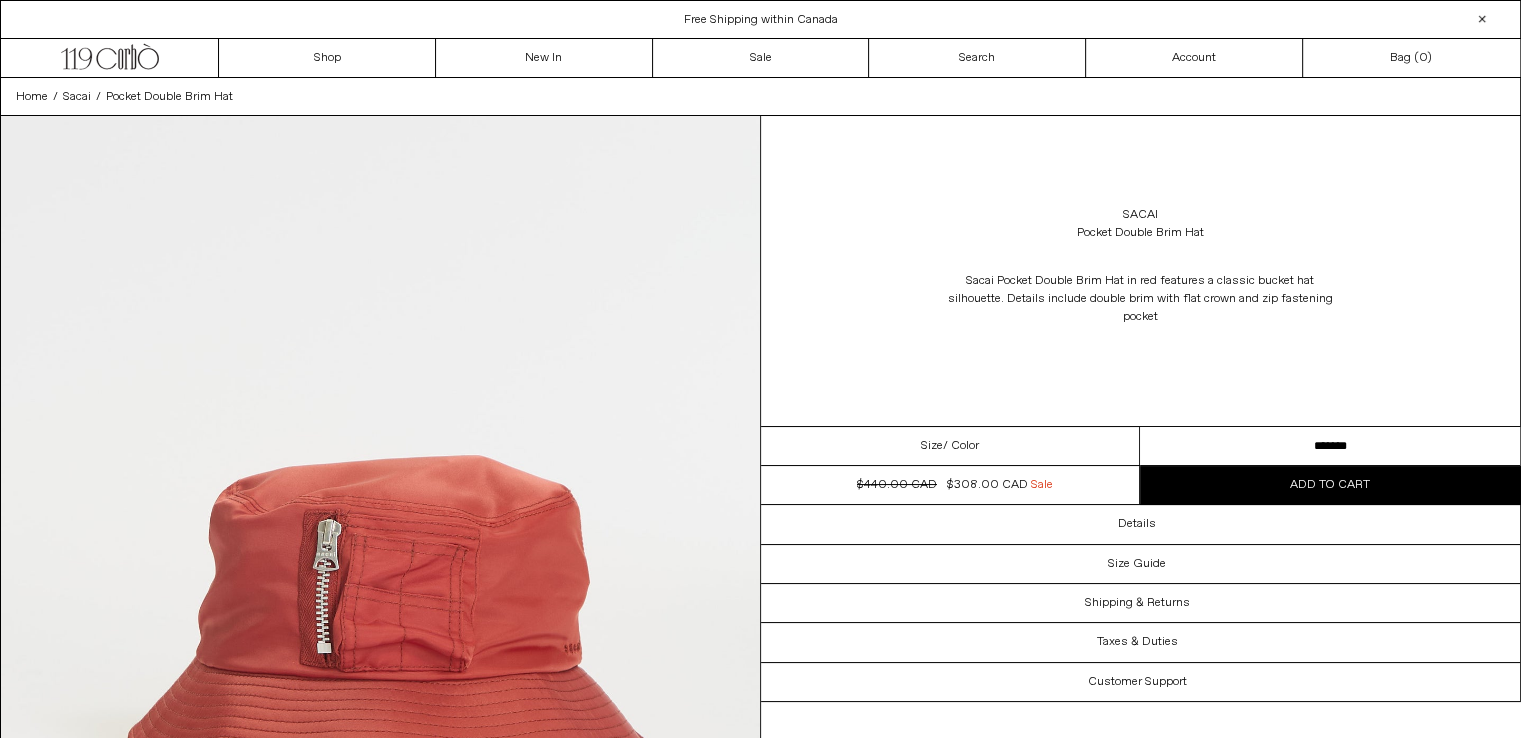 scroll, scrollTop: 0, scrollLeft: 0, axis: both 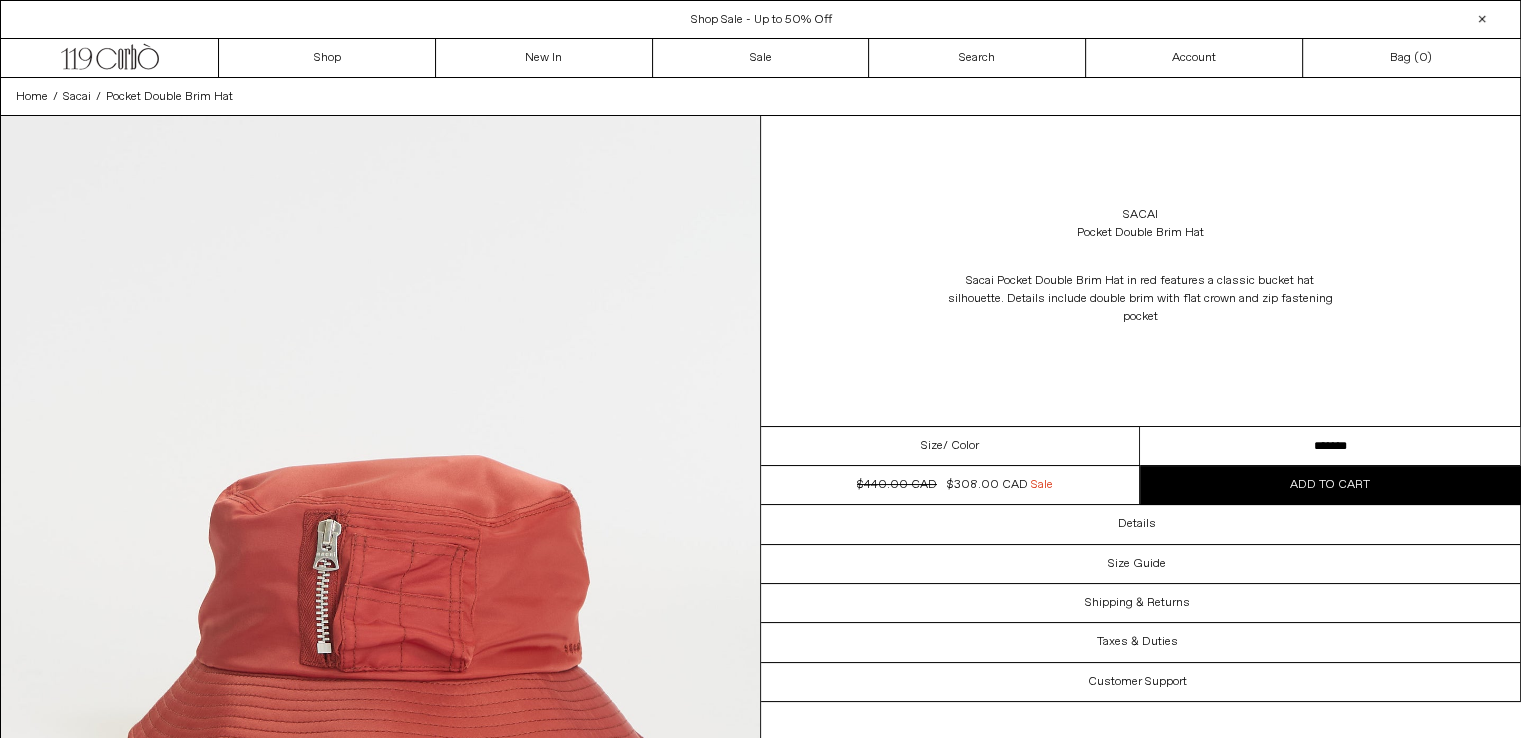 click on "*******
*******" at bounding box center [1330, 446] 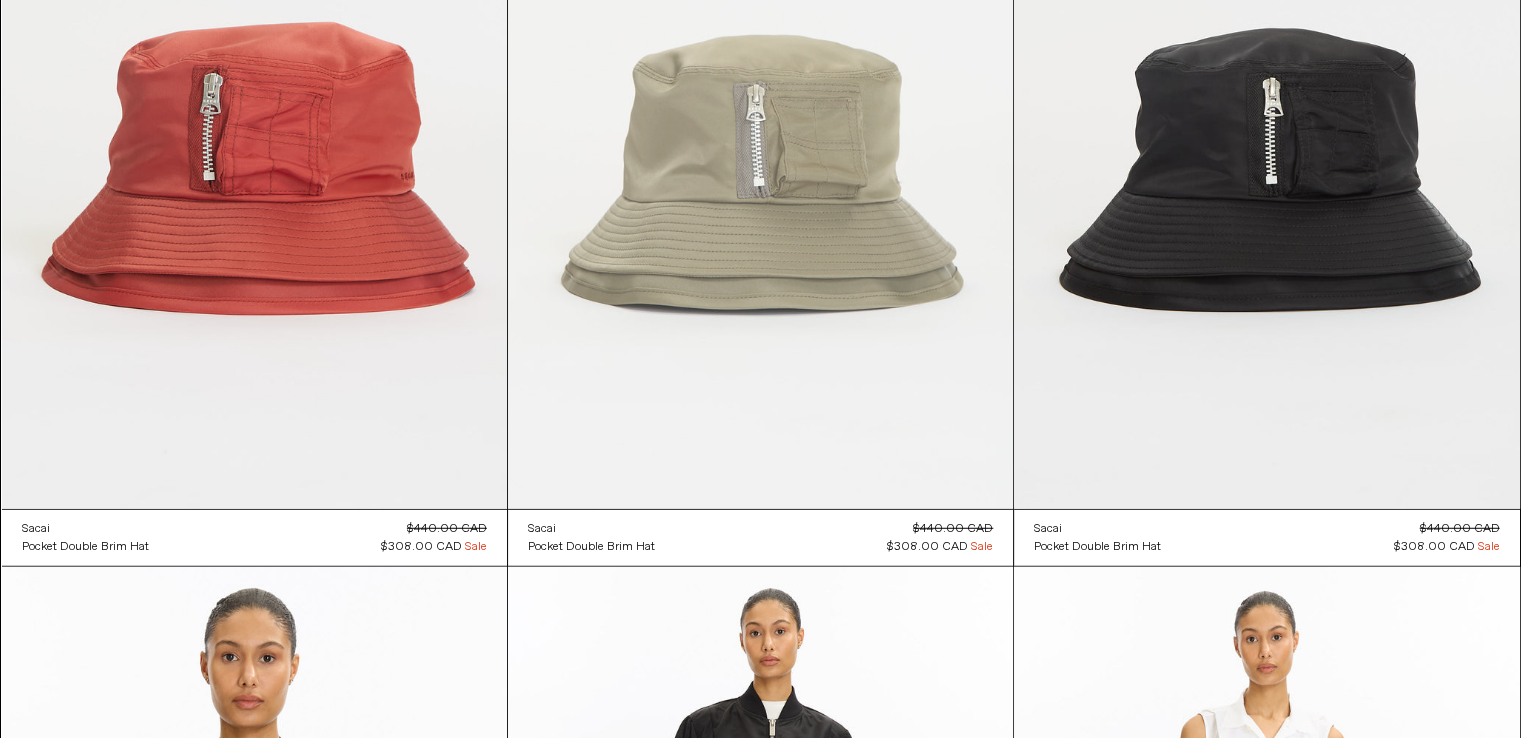 scroll, scrollTop: 0, scrollLeft: 0, axis: both 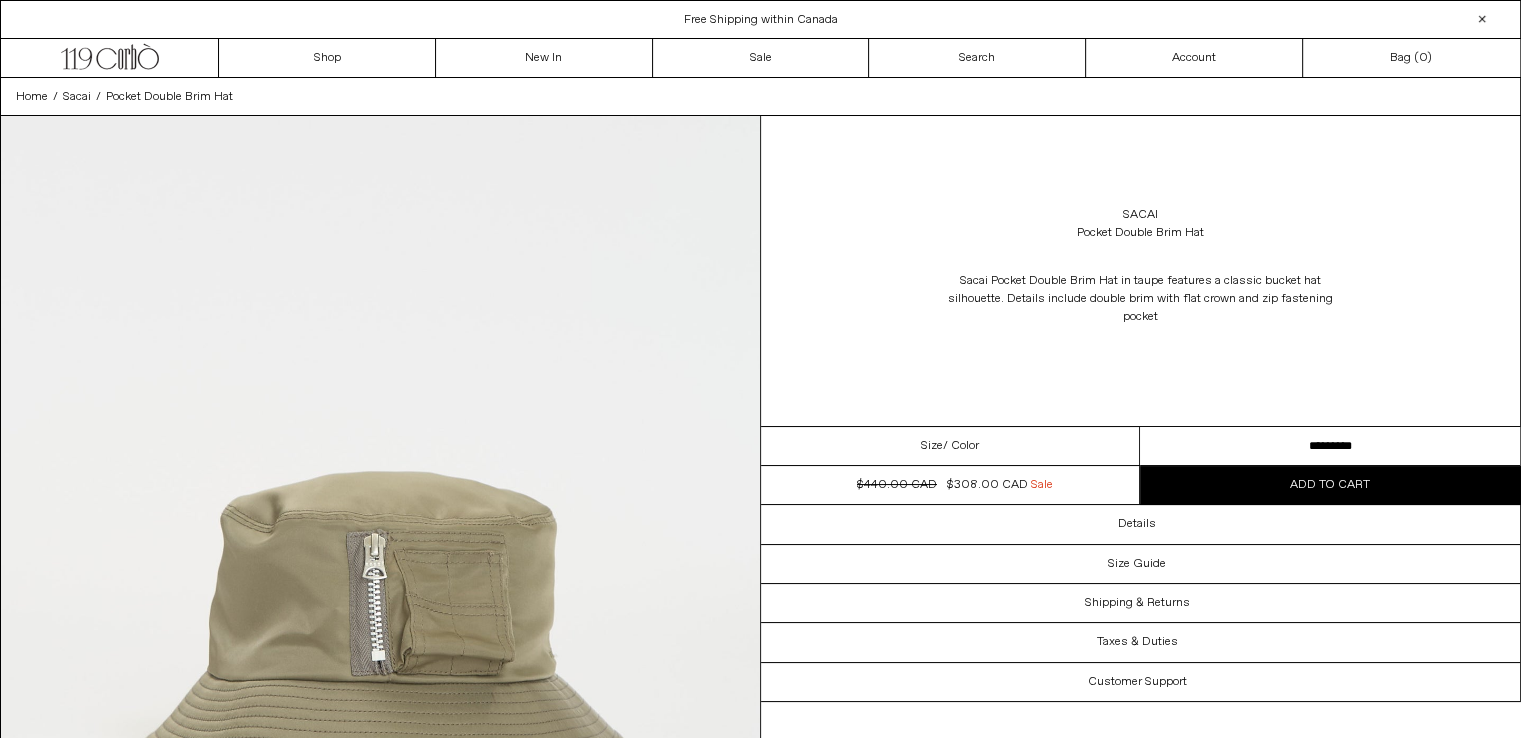 click on "**********" at bounding box center (1330, 446) 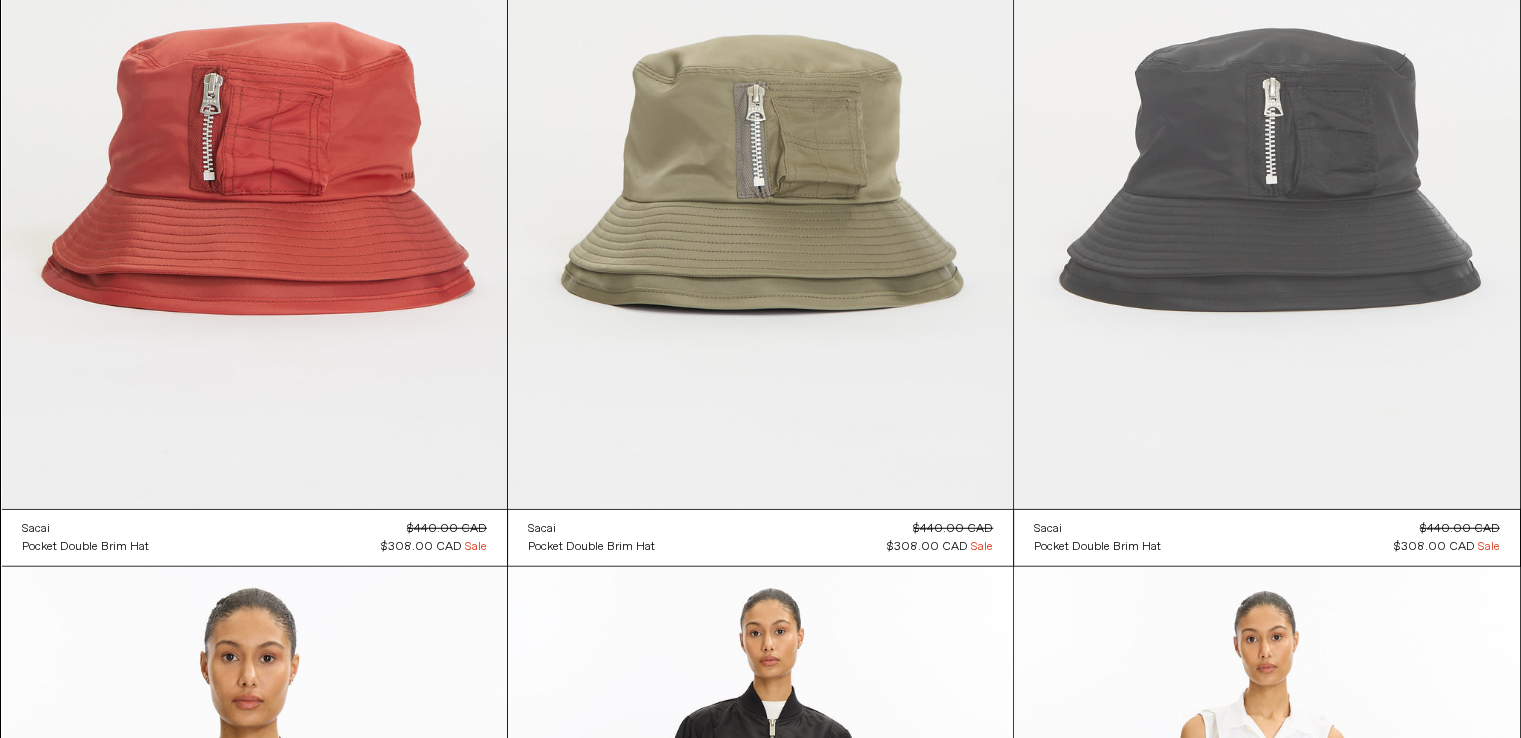 scroll, scrollTop: 0, scrollLeft: 0, axis: both 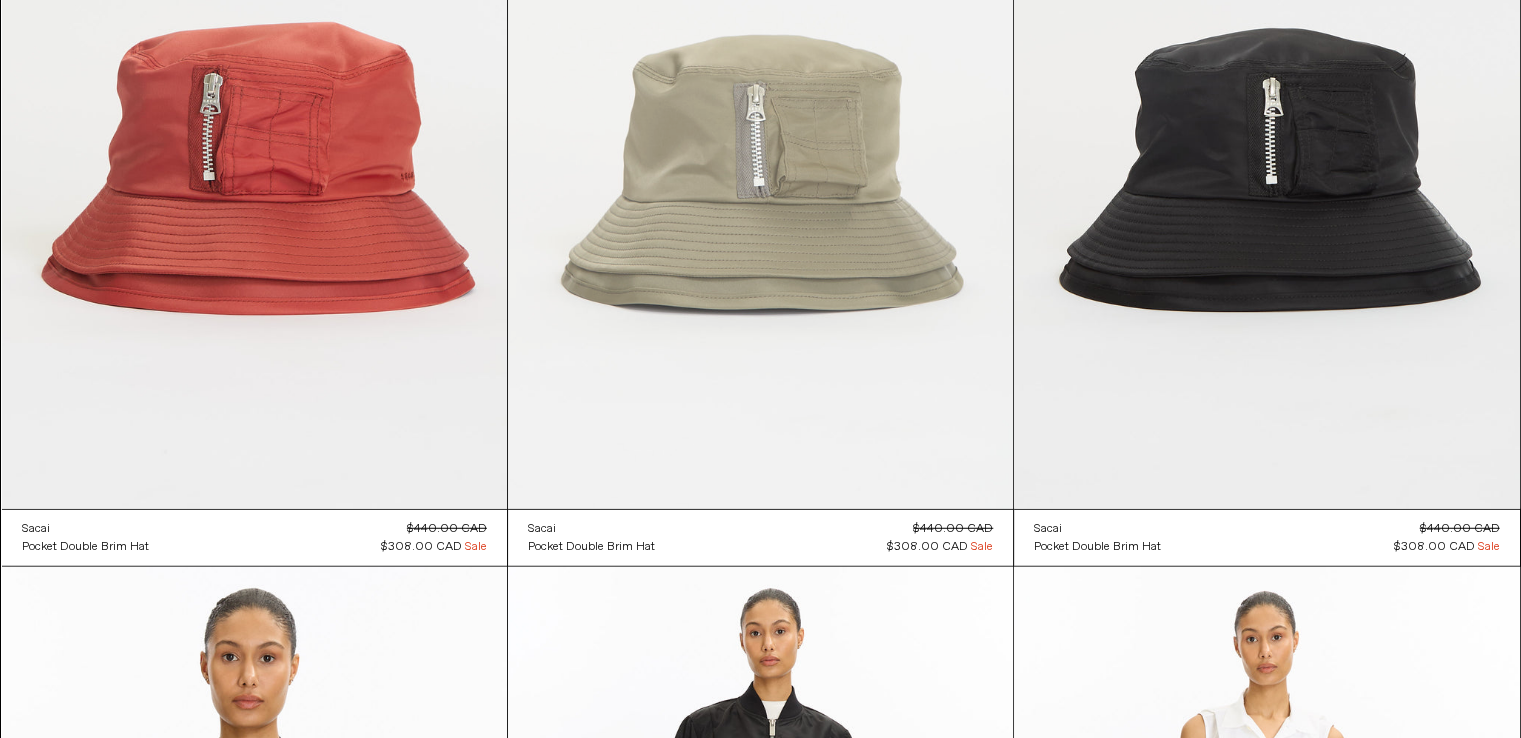 click at bounding box center [760, 130] 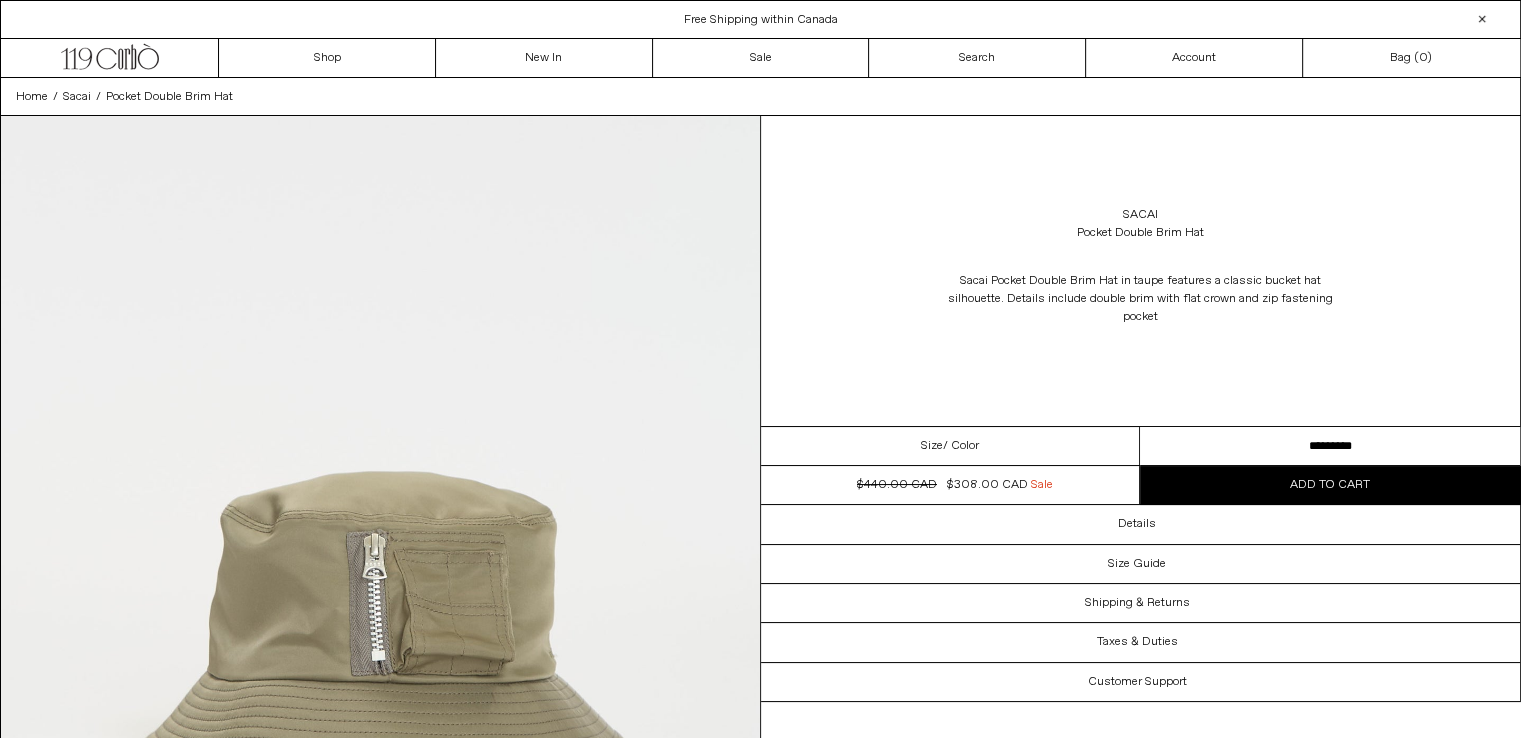 scroll, scrollTop: 0, scrollLeft: 0, axis: both 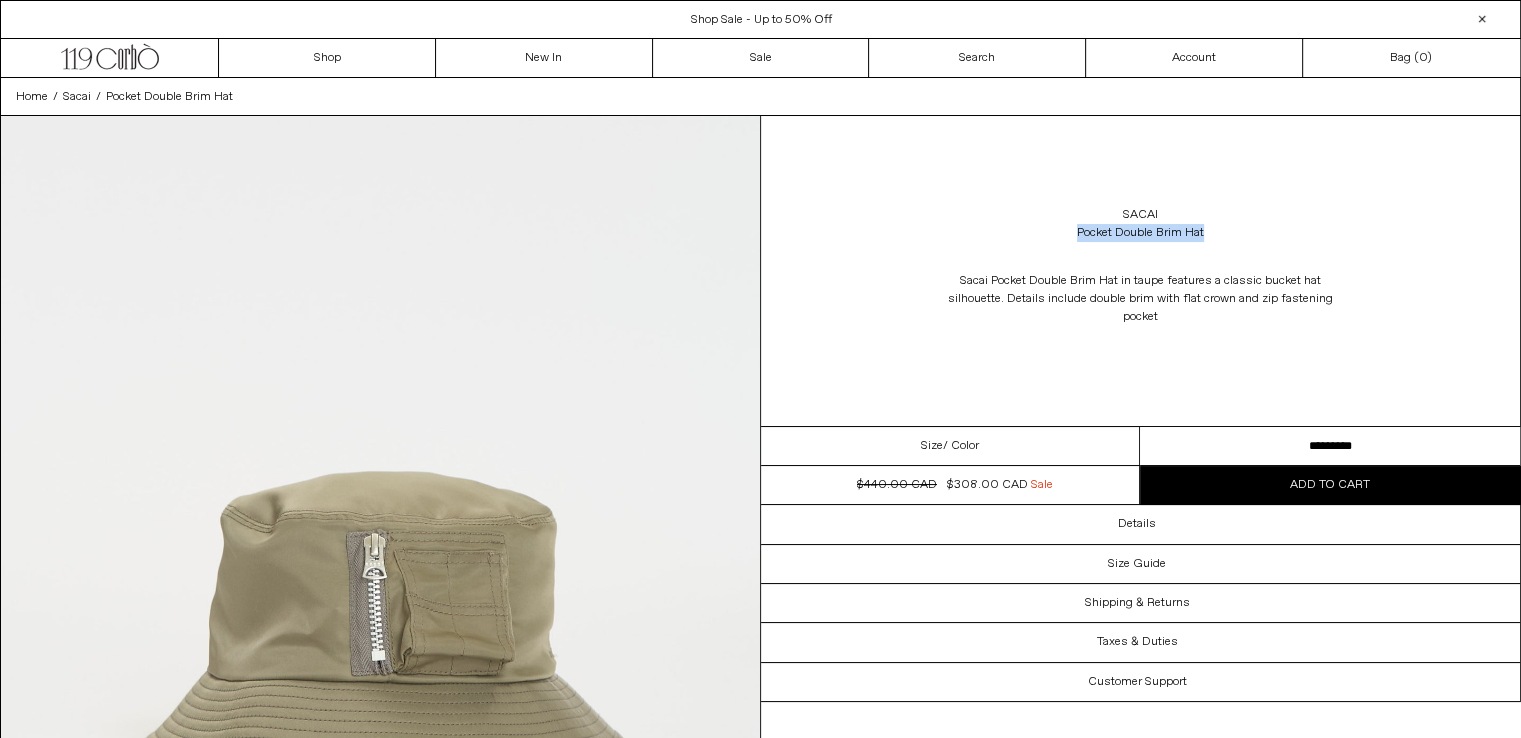 drag, startPoint x: 1211, startPoint y: 232, endPoint x: 1020, endPoint y: 160, distance: 204.12006 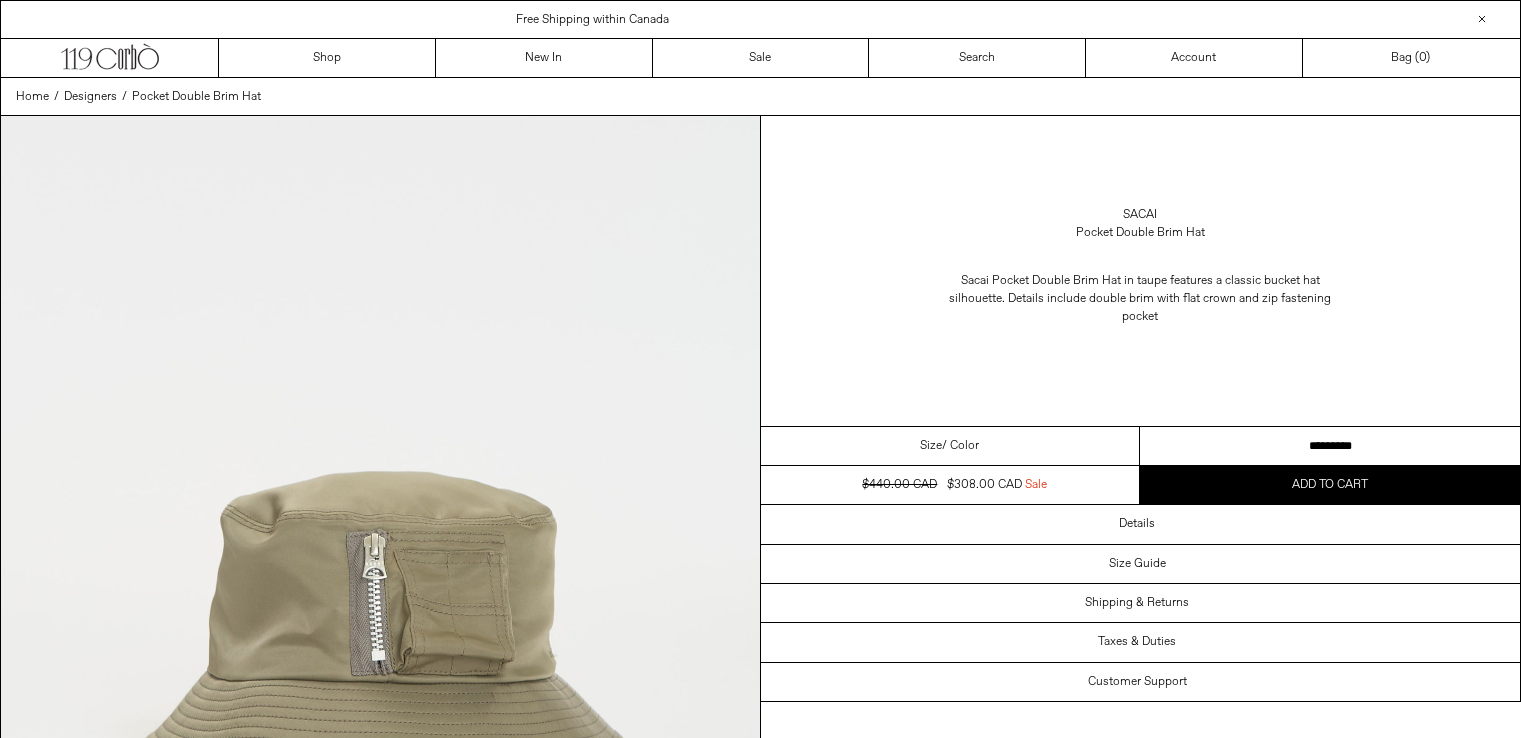 scroll, scrollTop: 0, scrollLeft: 0, axis: both 